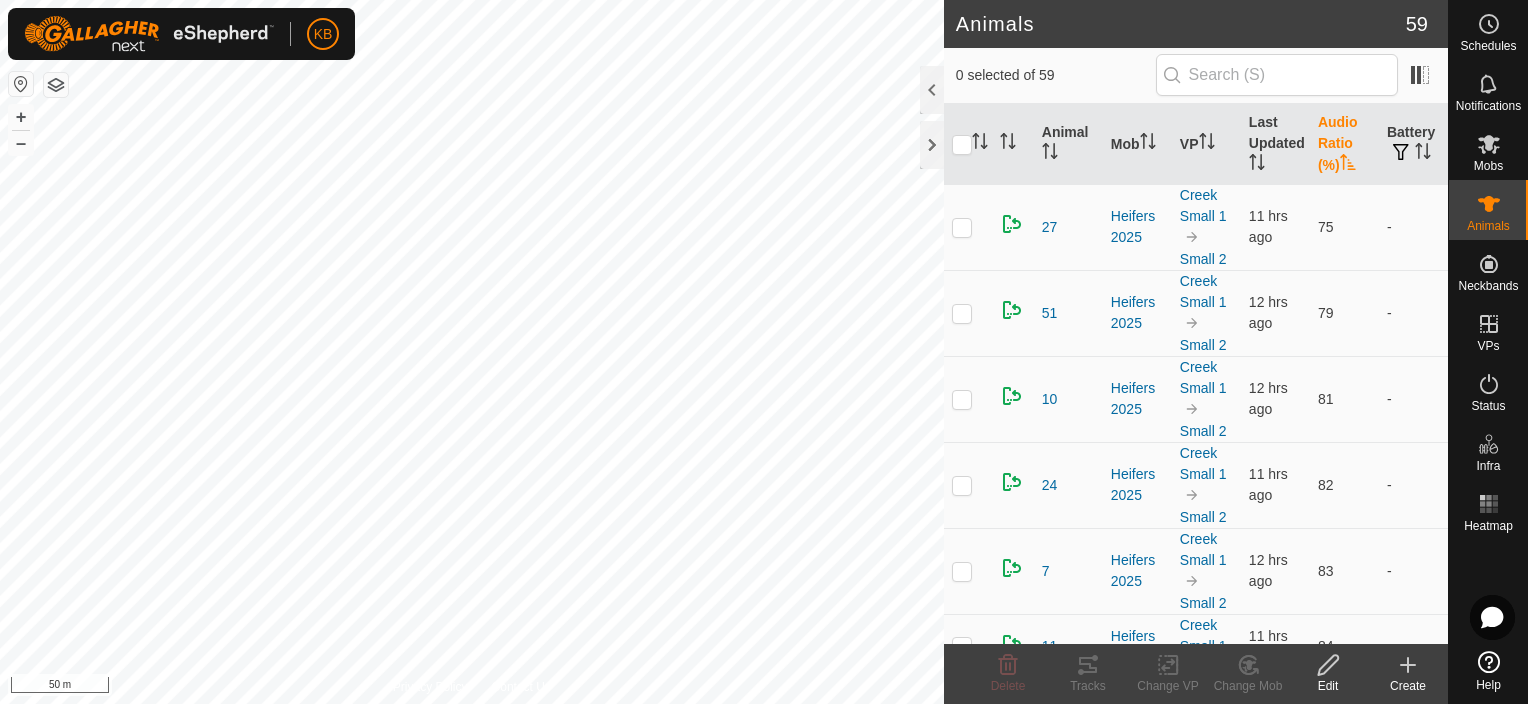scroll, scrollTop: 0, scrollLeft: 0, axis: both 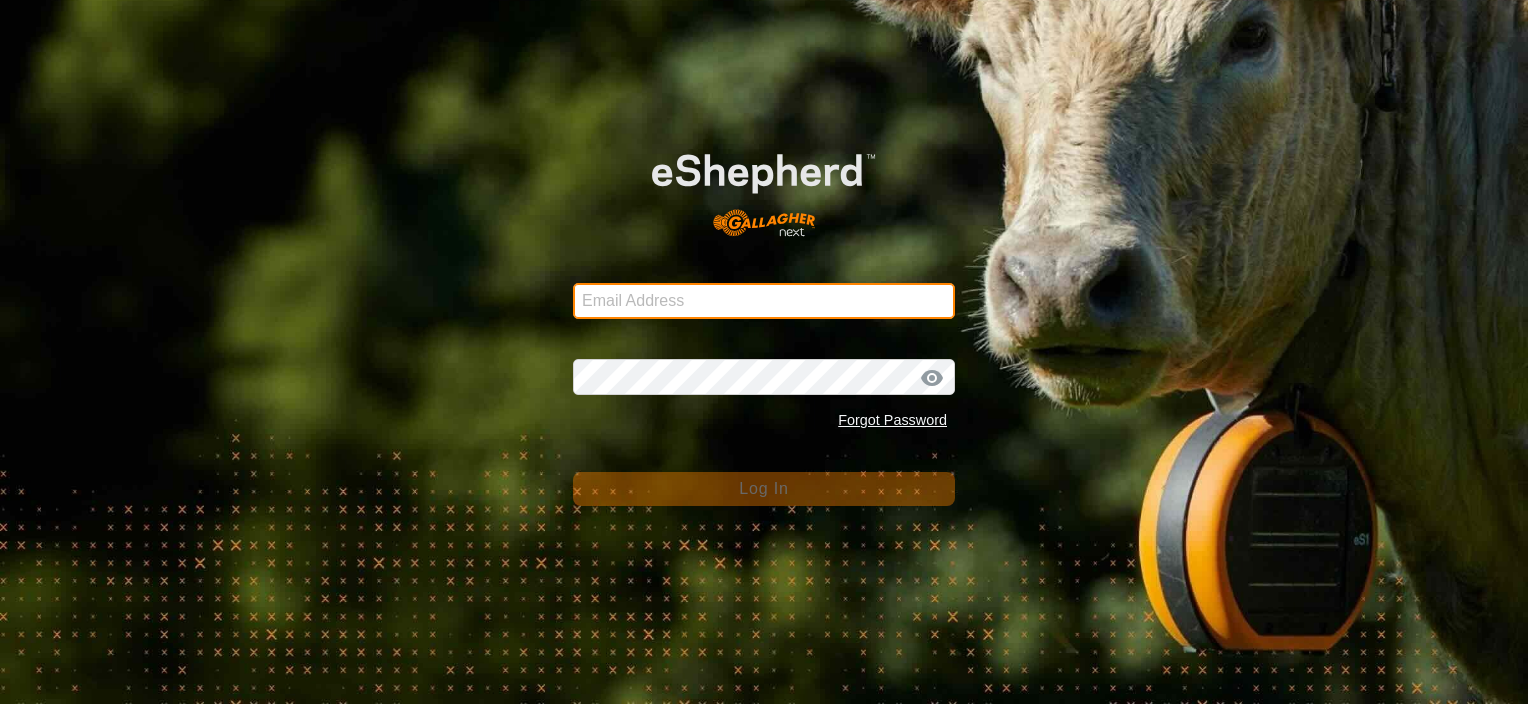 click on "Email Address" at bounding box center [764, 301] 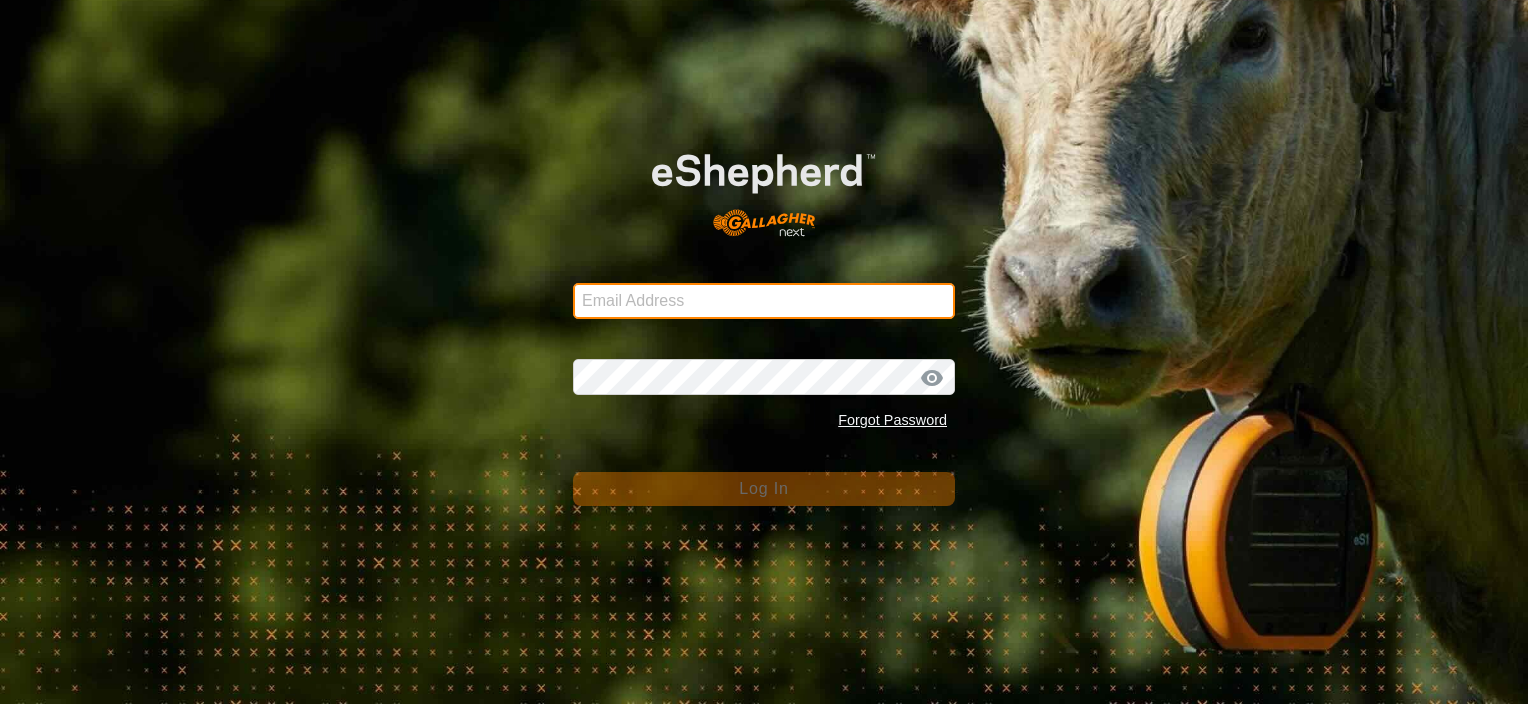 type on "katherine.m.birch1@gmail.com" 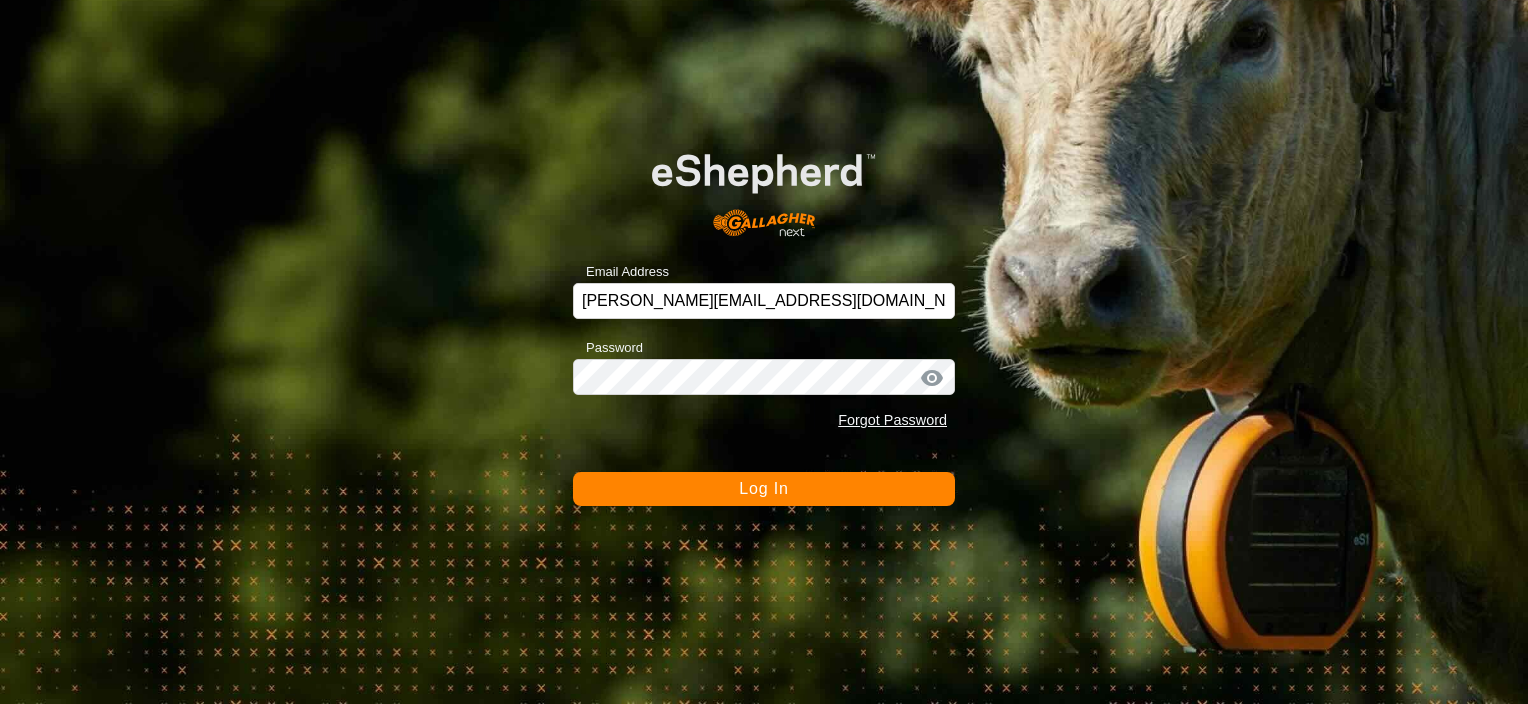 click on "Log In" 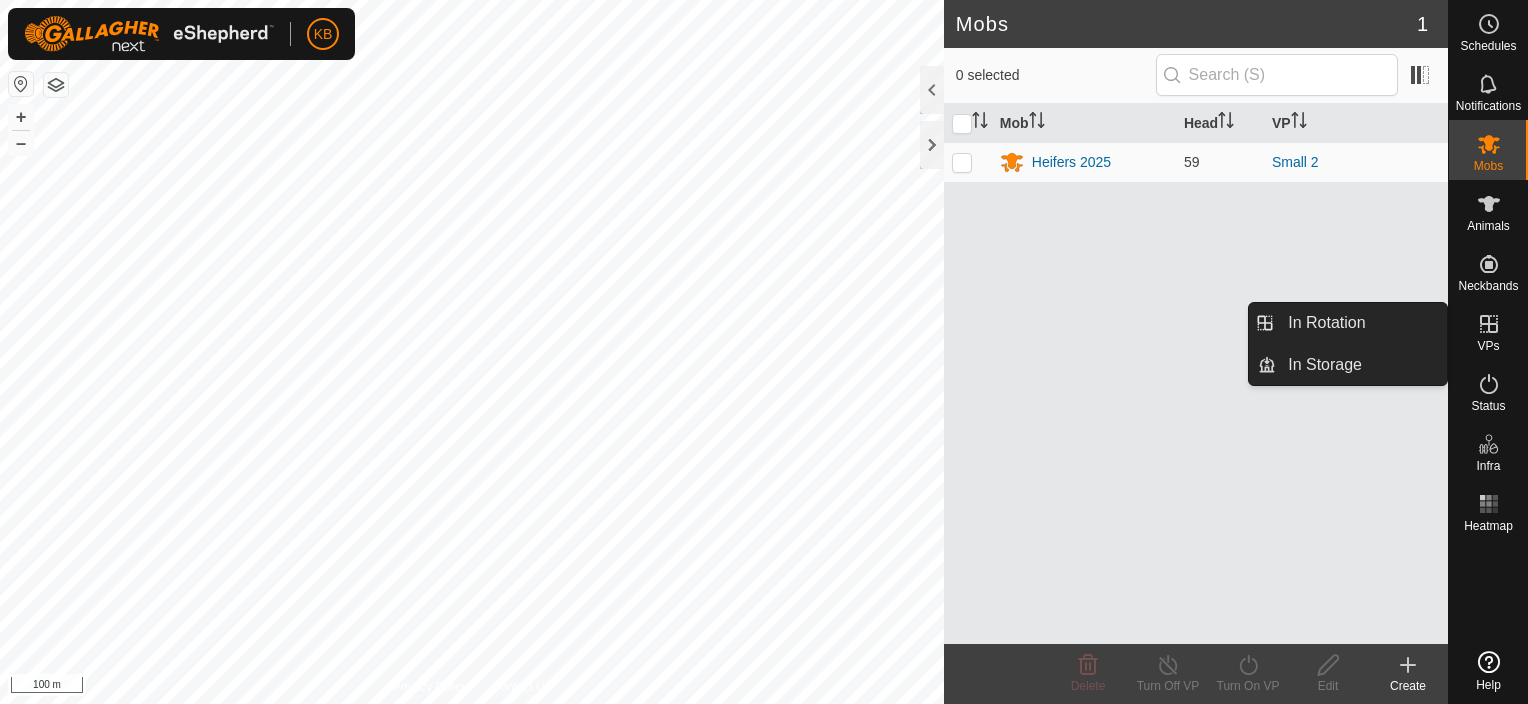 click on "VPs" at bounding box center (1488, 346) 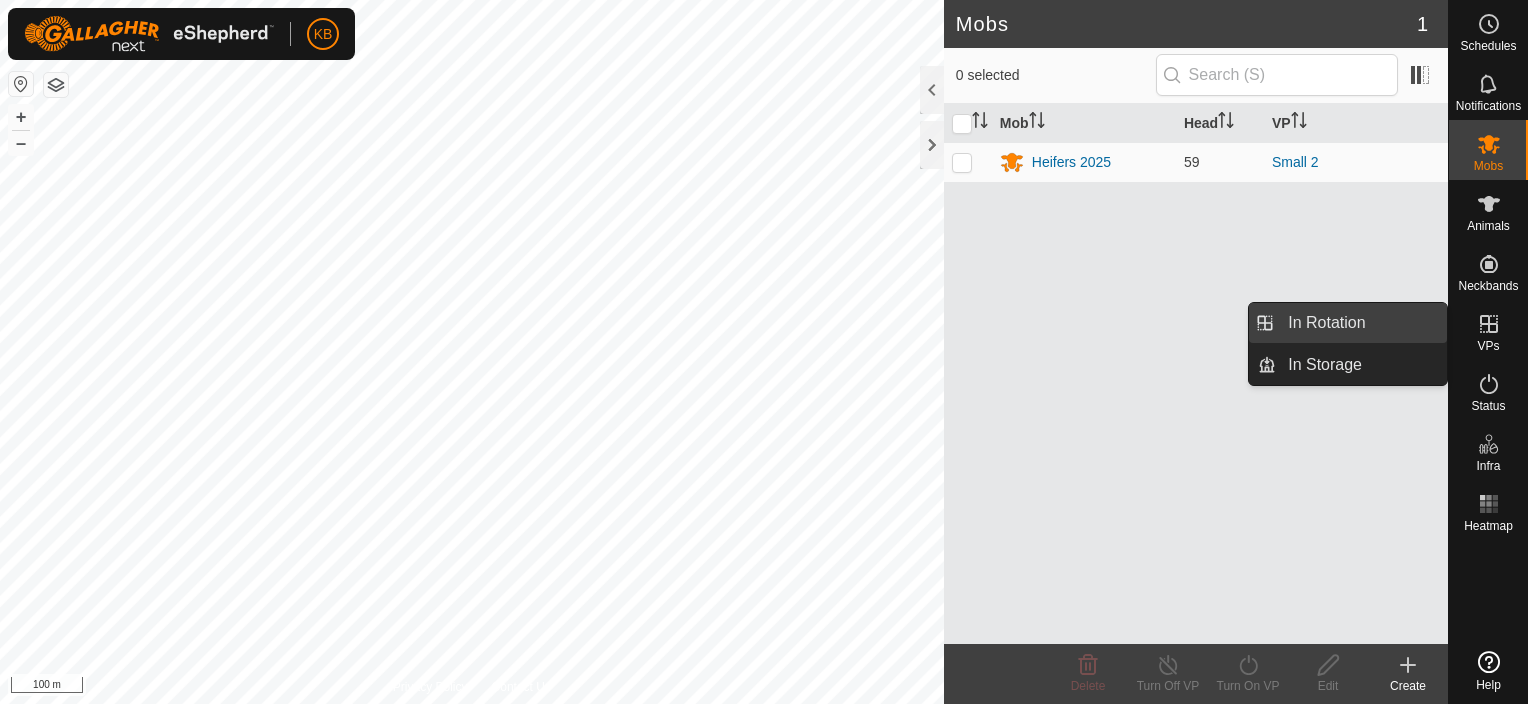 click on "In Rotation" at bounding box center (1361, 323) 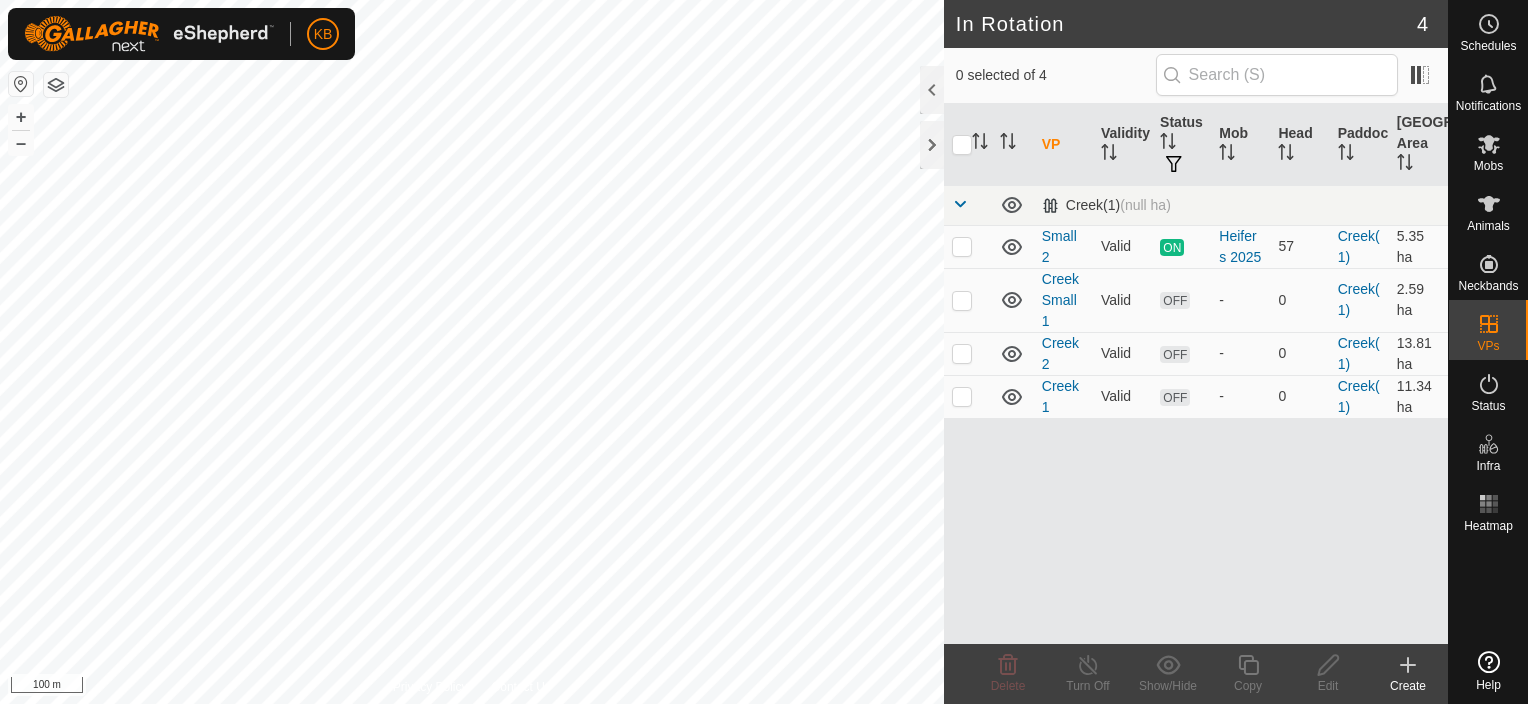 click on "Create" 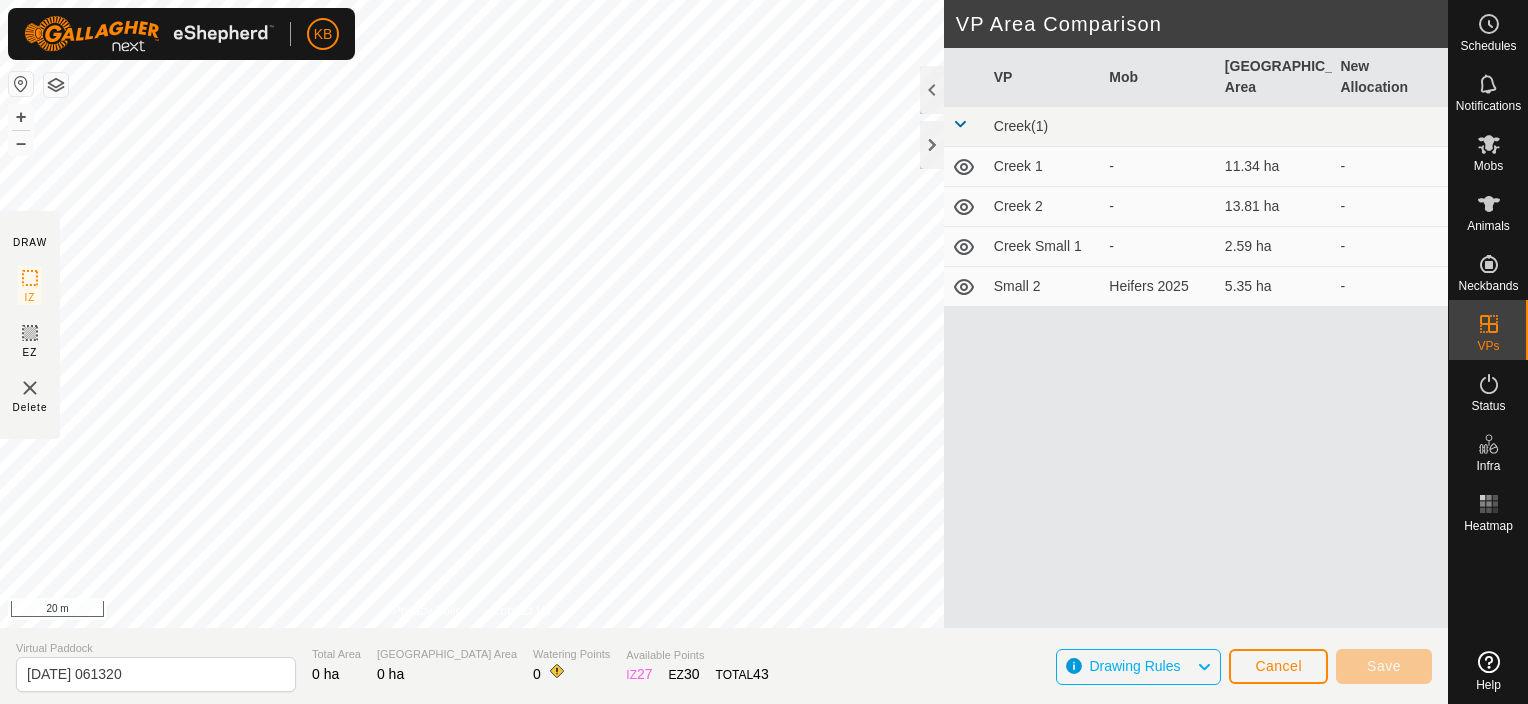 click on "KB Schedules Notifications Mobs Animals Neckbands VPs Status Infra Heatmap Help DRAW IZ EZ Delete Privacy Policy Contact Us + – ⇧ i 20 m VP Area Comparison     VP   Mob   Grazing Area   New Allocation  Creek(1)  Creek 1  -  11.34 ha   -   Creek 2  -  13.81 ha   -   Creek Small 1  -  2.59 ha   -   Small 2   Heifers 2025   5.35 ha   -  Virtual Paddock 2025-07-30 061320 Total Area 0 ha Grazing Area 0 ha Watering Points 0 Available Points  IZ   27  EZ  30  TOTAL   43 Drawing Rules Cancel Save" at bounding box center [764, 352] 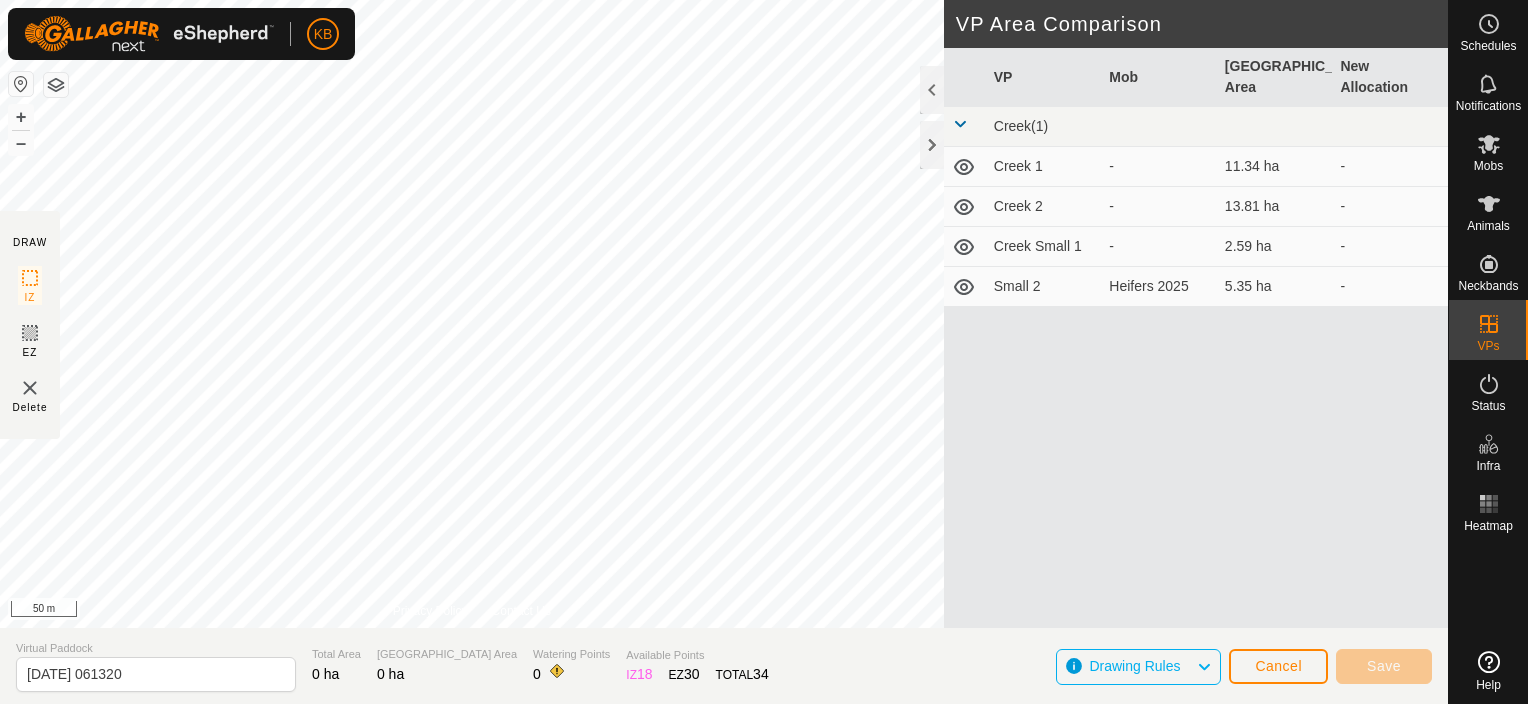 click on "KB Schedules Notifications Mobs Animals Neckbands VPs Status Infra Heatmap Help DRAW IZ EZ Delete Privacy Policy Contact Us + – ⇧ i 50 m VP Area Comparison     VP   Mob   Grazing Area   New Allocation  Creek(1)  Creek 1  -  11.34 ha   -   Creek 2  -  13.81 ha   -   Creek Small 1  -  2.59 ha   -   Small 2   Heifers 2025   5.35 ha   -  Virtual Paddock 2025-07-30 061320 Total Area 0 ha Grazing Area 0 ha Watering Points 0 Available Points  IZ   18  EZ  30  TOTAL   34 Drawing Rules Cancel Save" at bounding box center [764, 352] 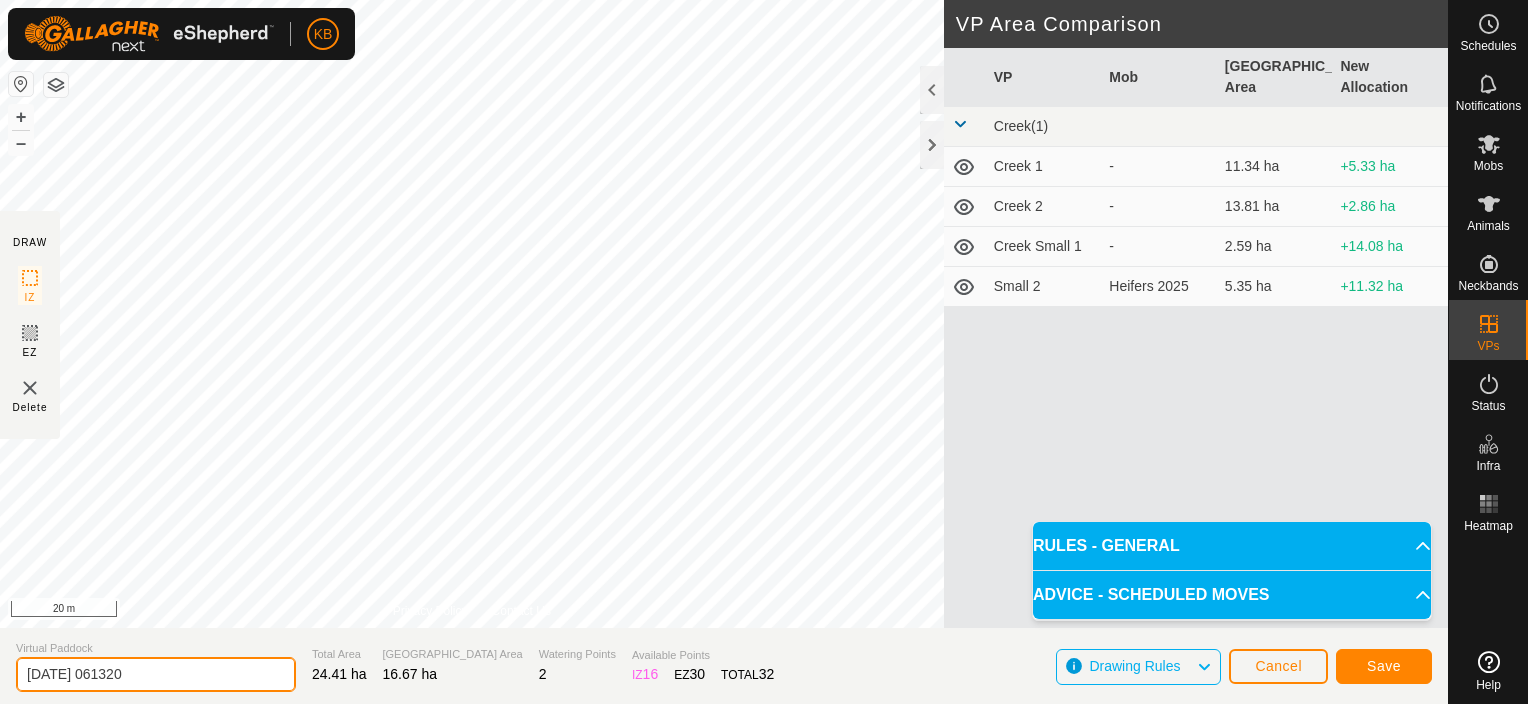 drag, startPoint x: 208, startPoint y: 681, endPoint x: -4, endPoint y: 652, distance: 213.9743 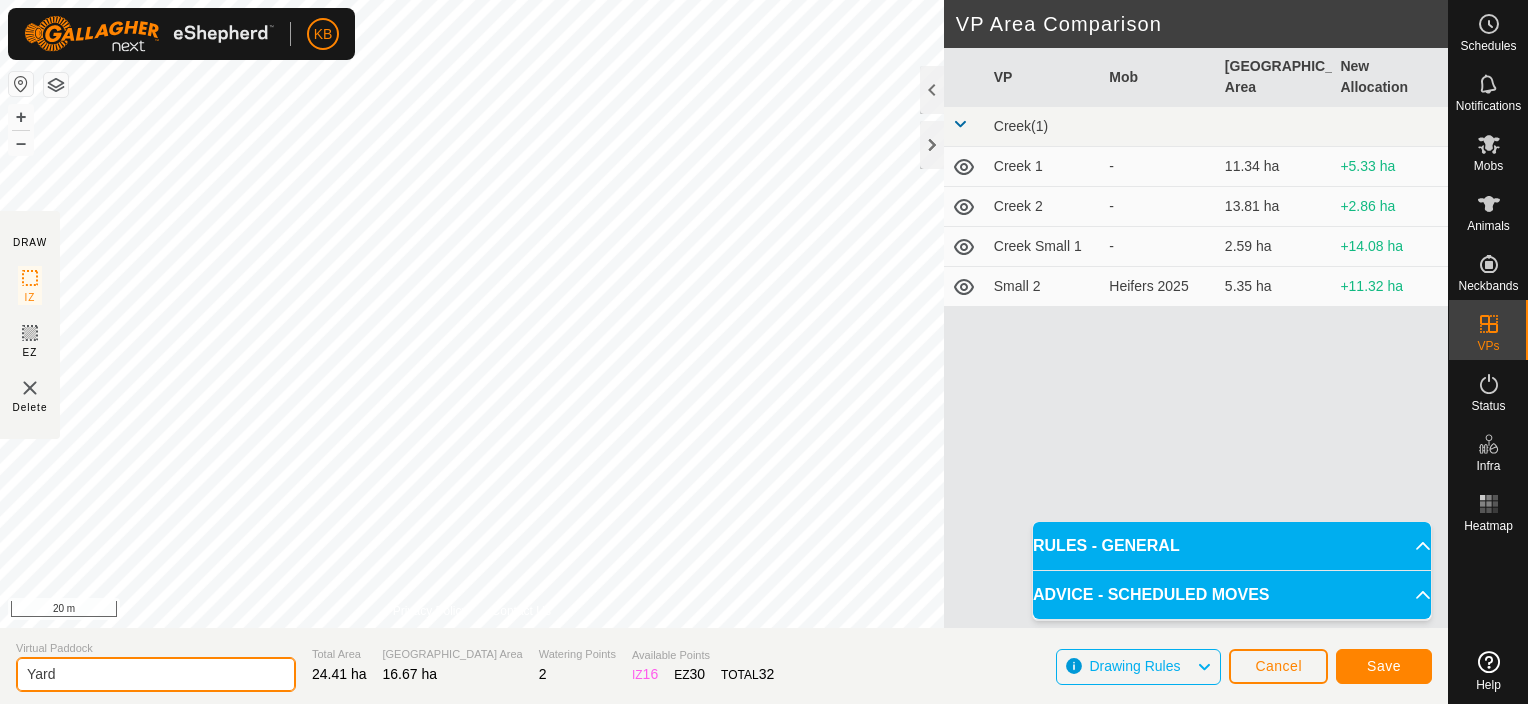 type on "Yard" 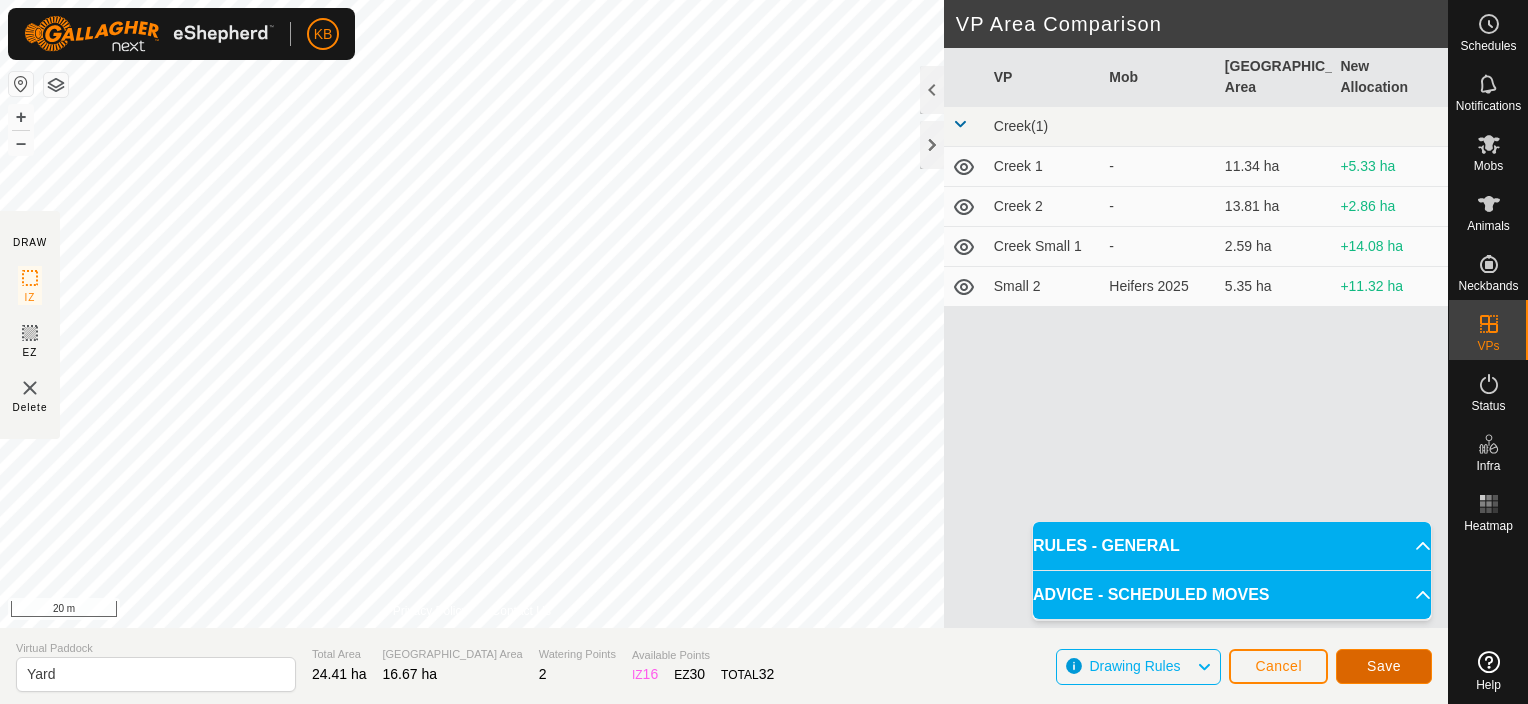click on "Save" 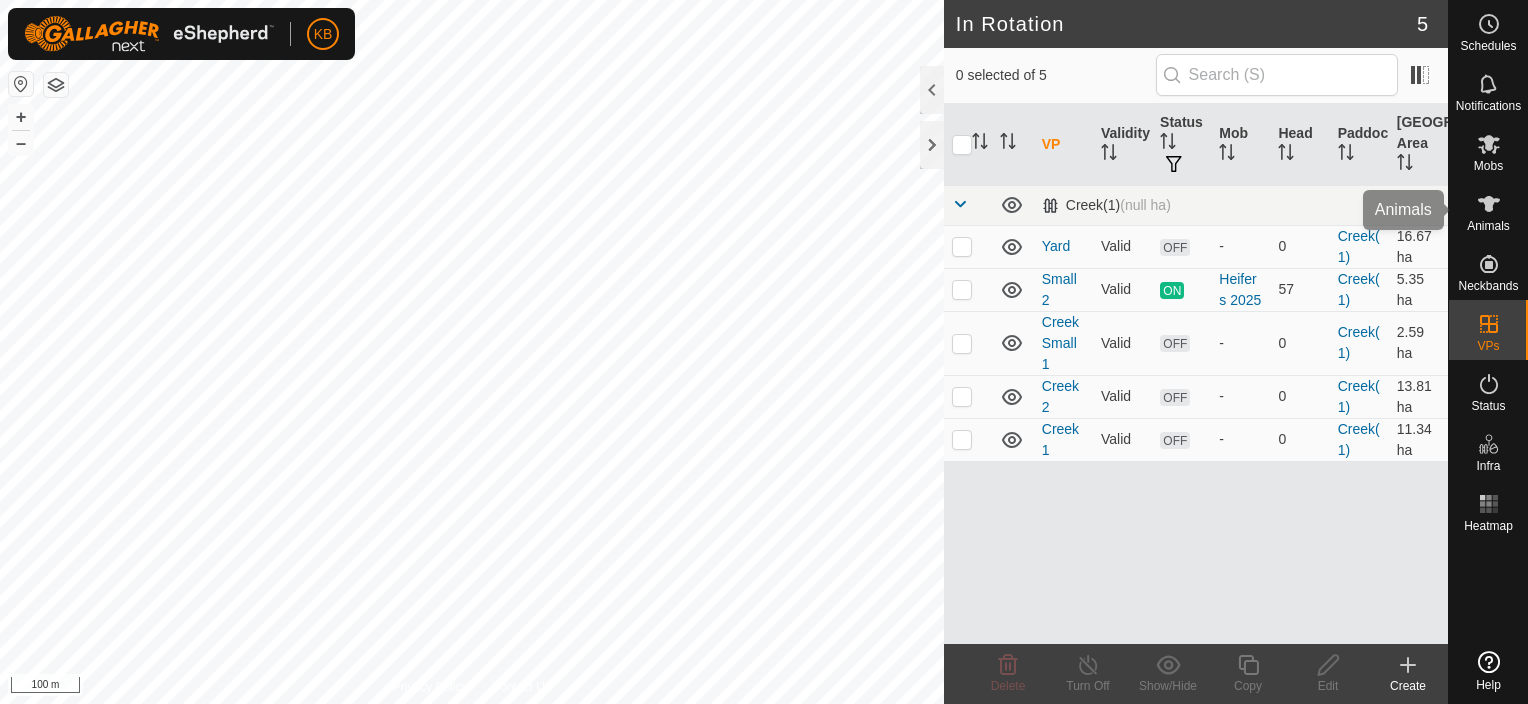 click at bounding box center [1489, 204] 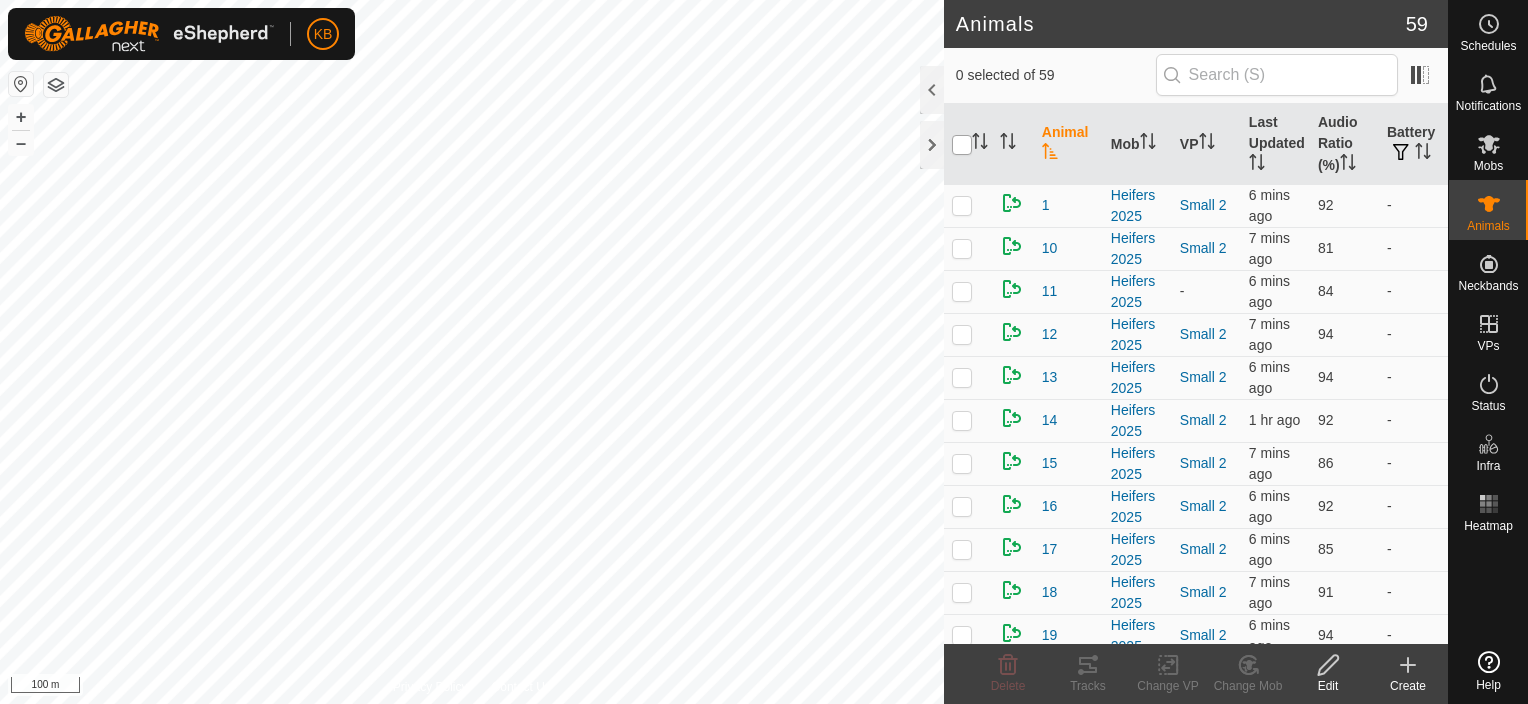 click at bounding box center (962, 145) 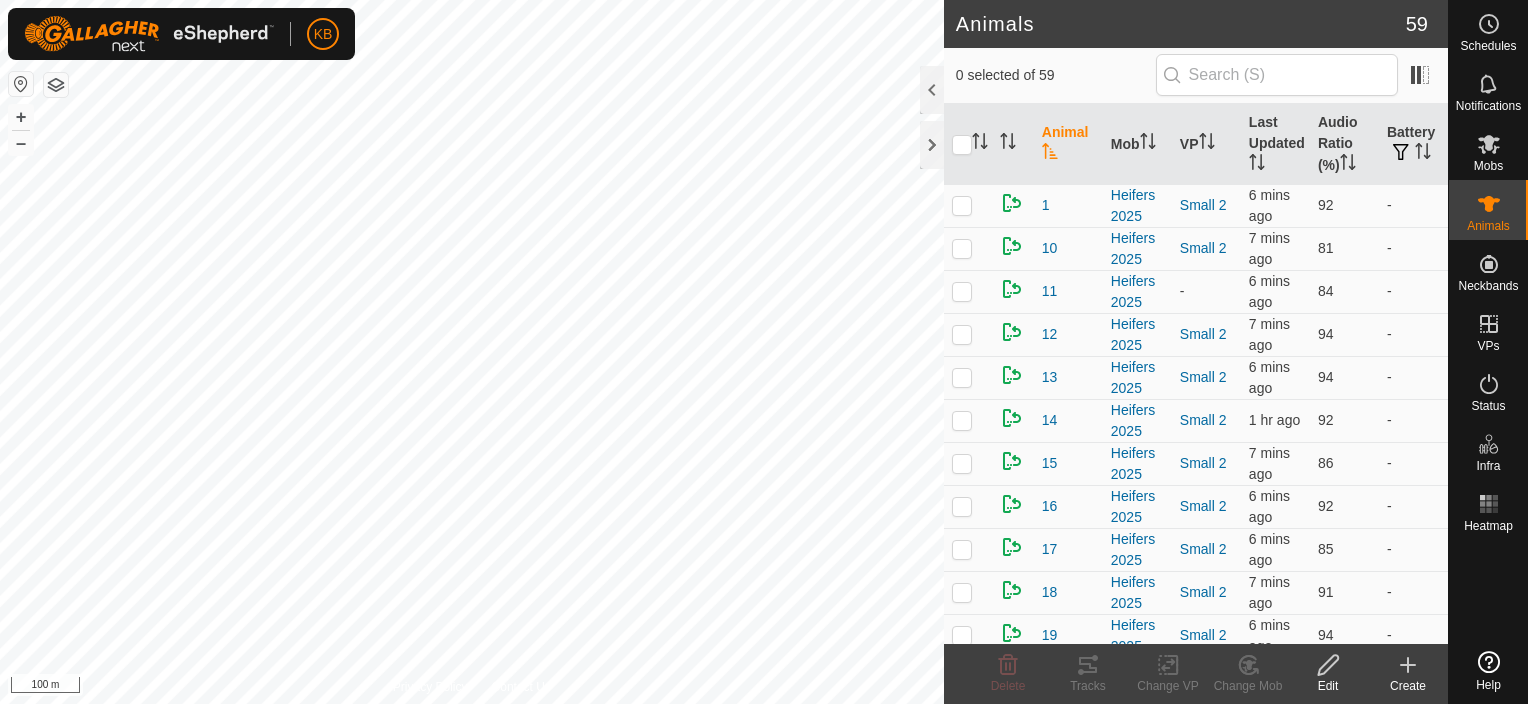 checkbox on "true" 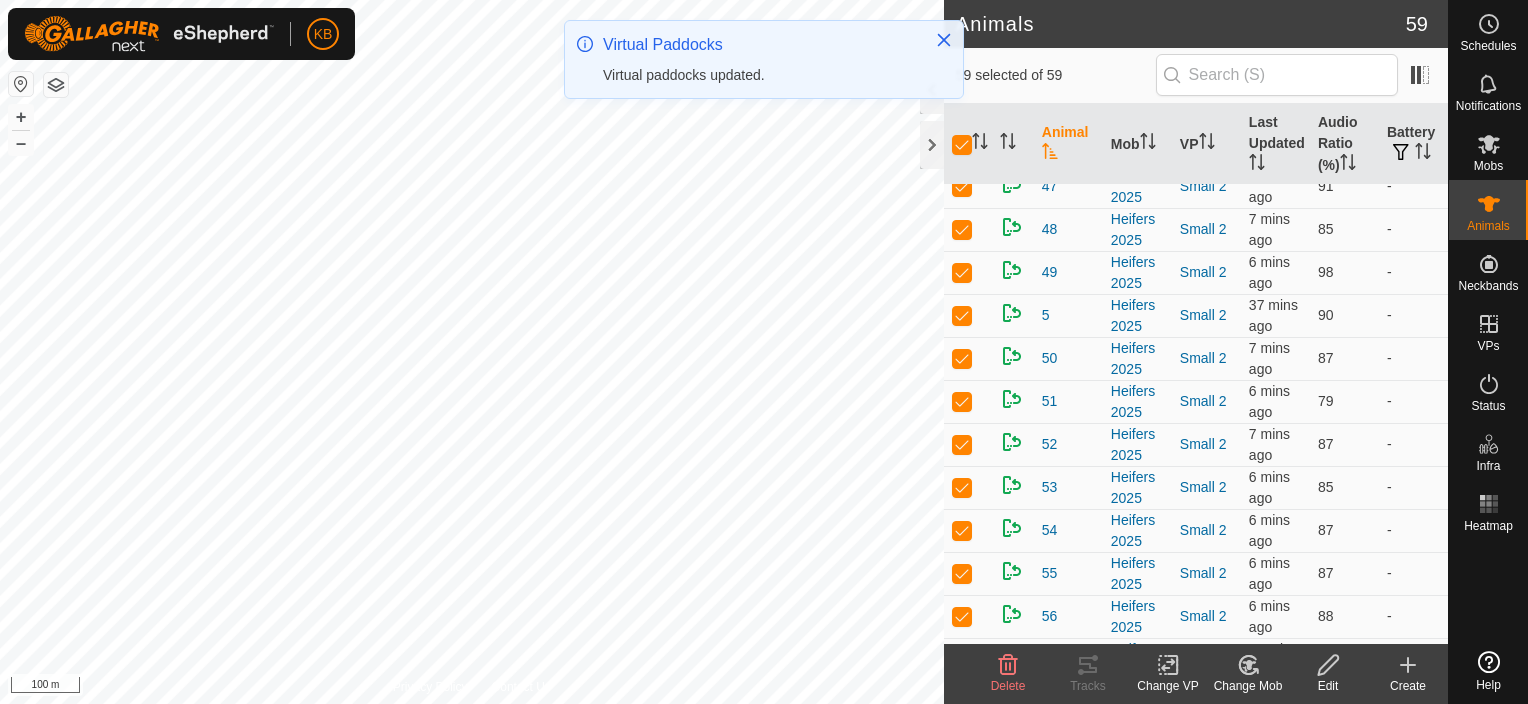 scroll, scrollTop: 2064, scrollLeft: 0, axis: vertical 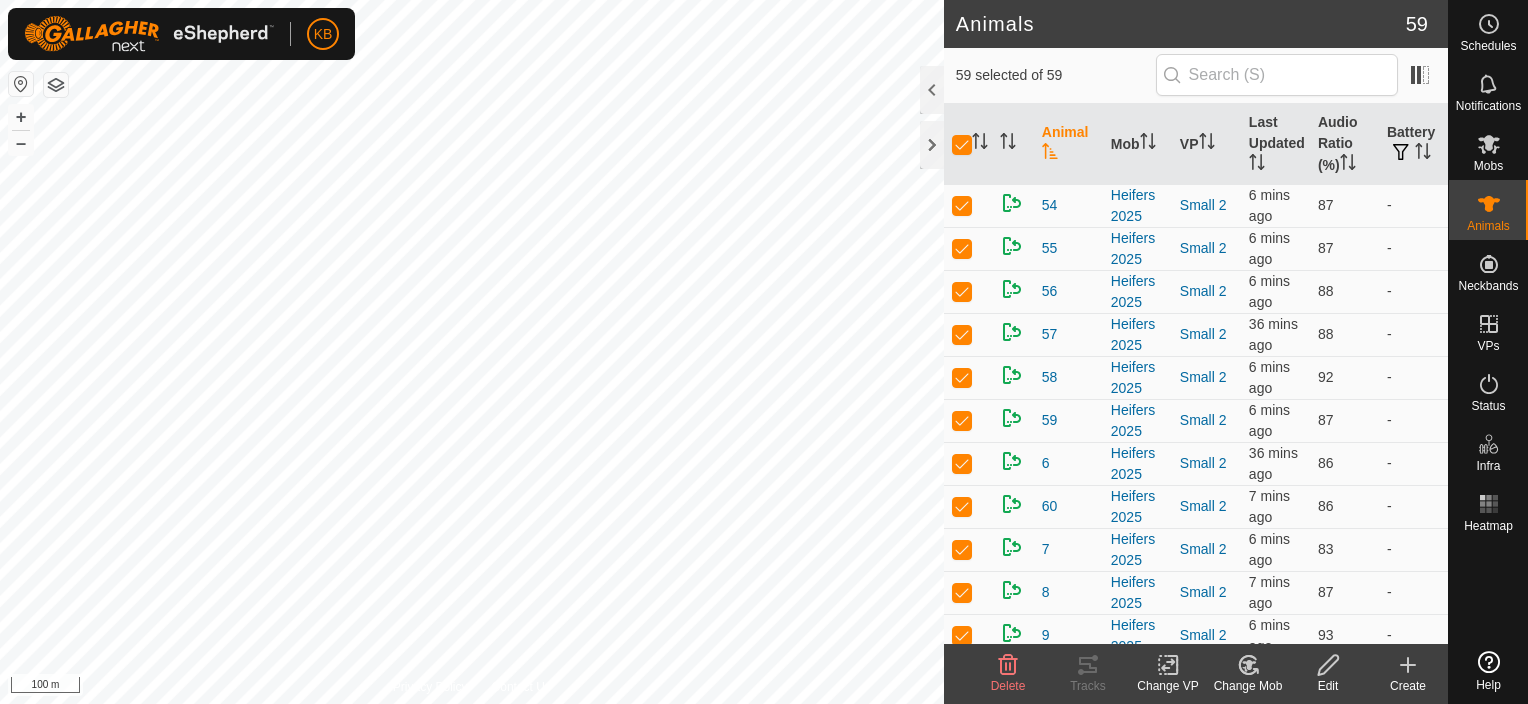click 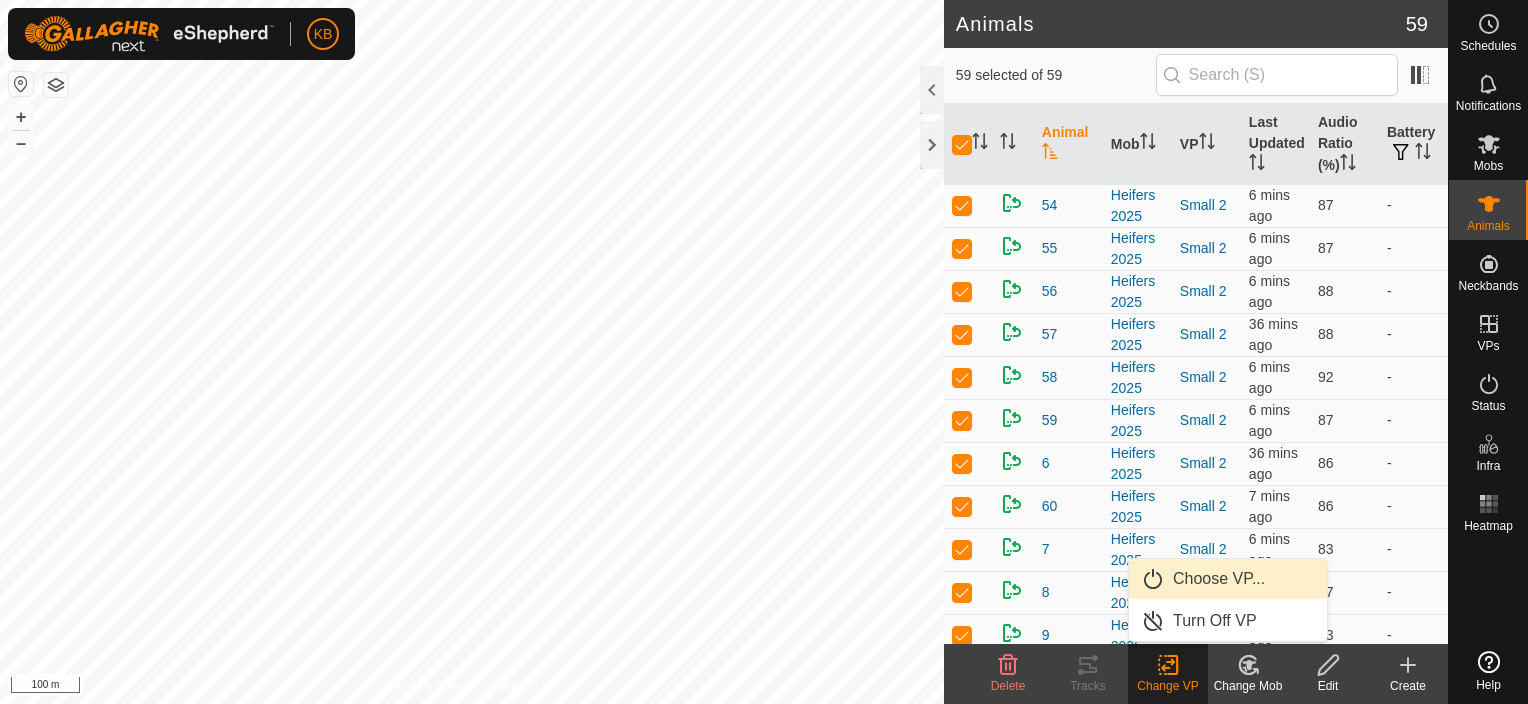 click on "Choose VP..." at bounding box center (1228, 579) 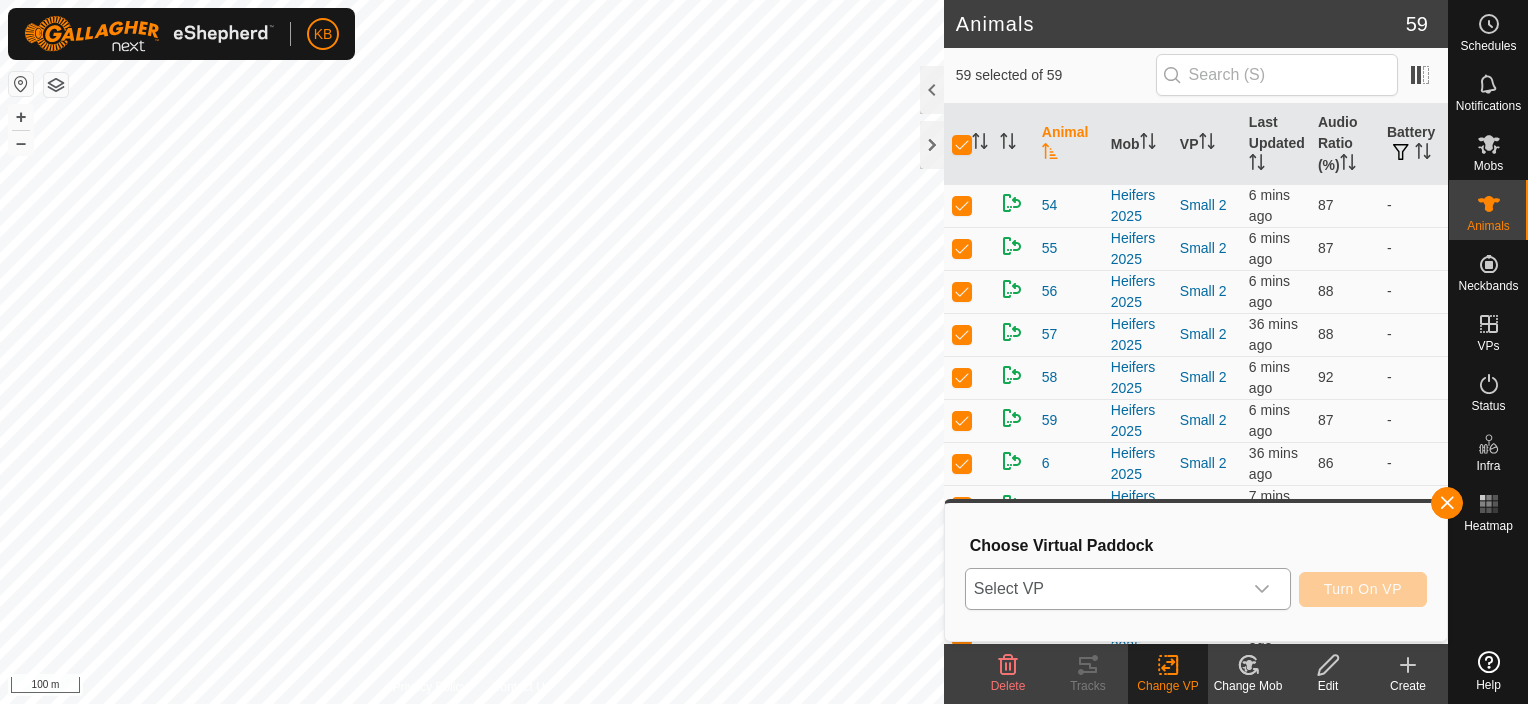 click on "Select VP" at bounding box center [1104, 589] 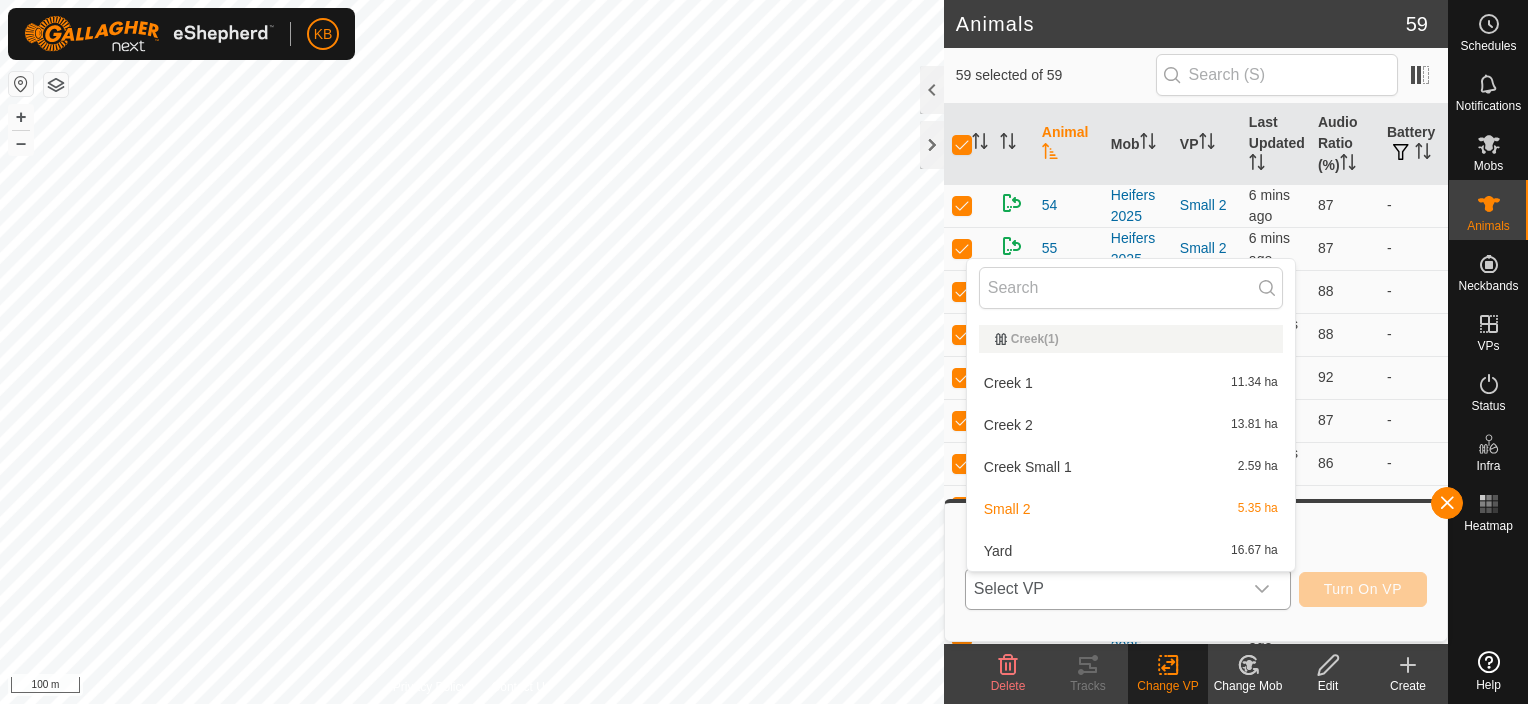 click on "Yard  16.67 ha" at bounding box center [1131, 551] 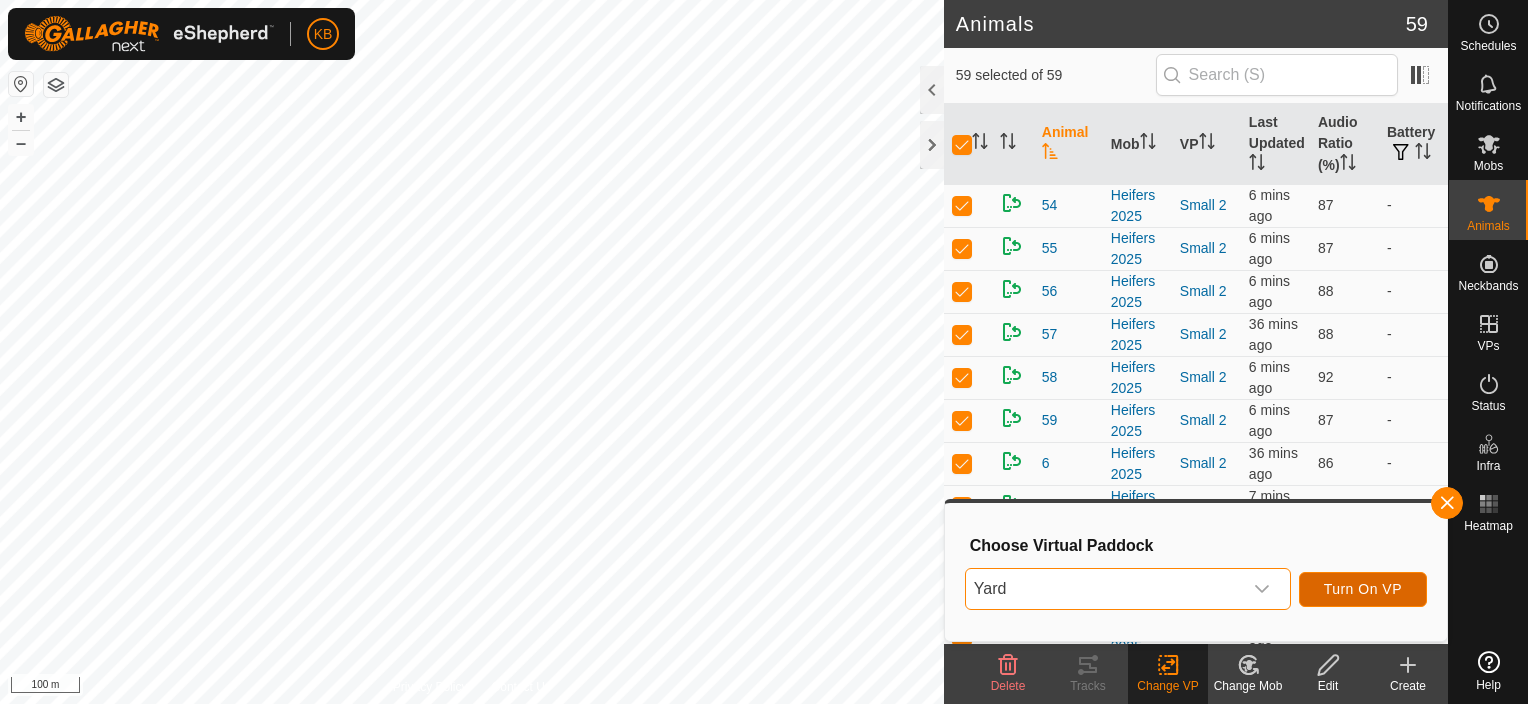 click on "Turn On VP" at bounding box center [1363, 589] 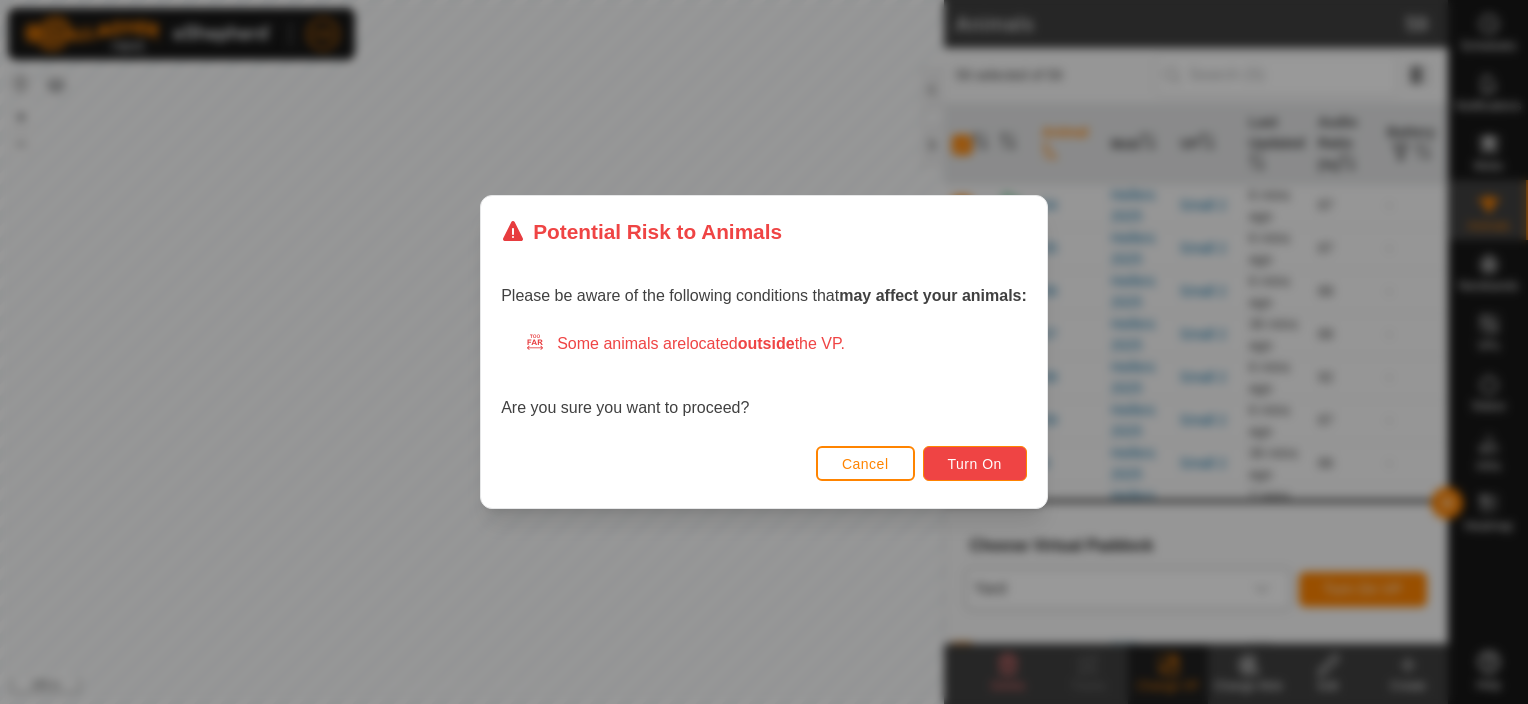 click on "Turn On" at bounding box center [975, 464] 